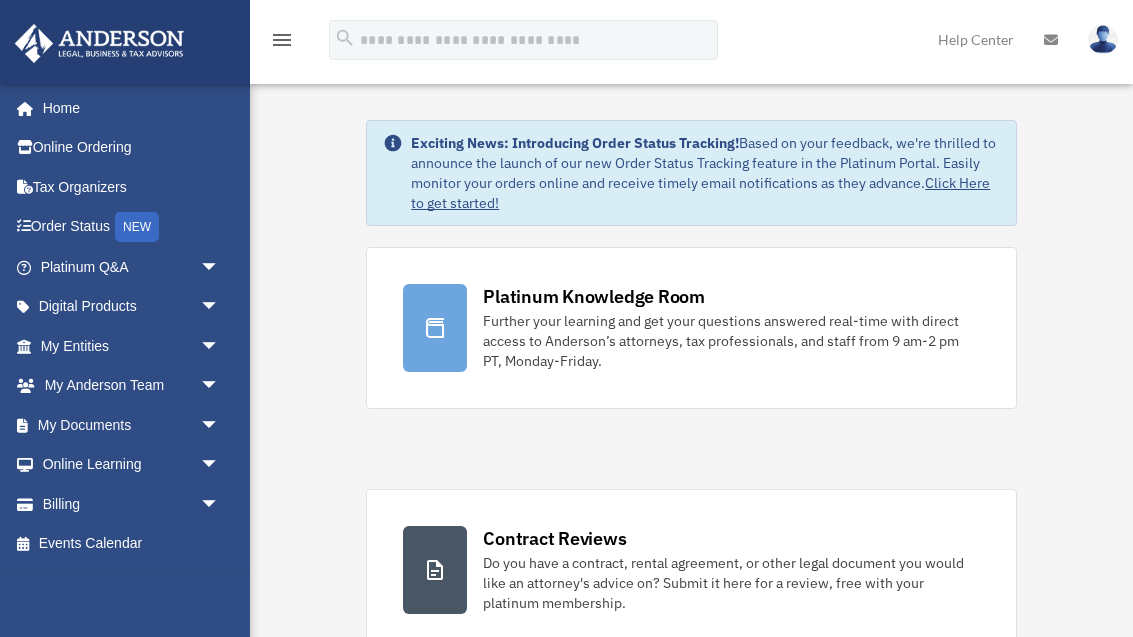 scroll, scrollTop: 0, scrollLeft: 0, axis: both 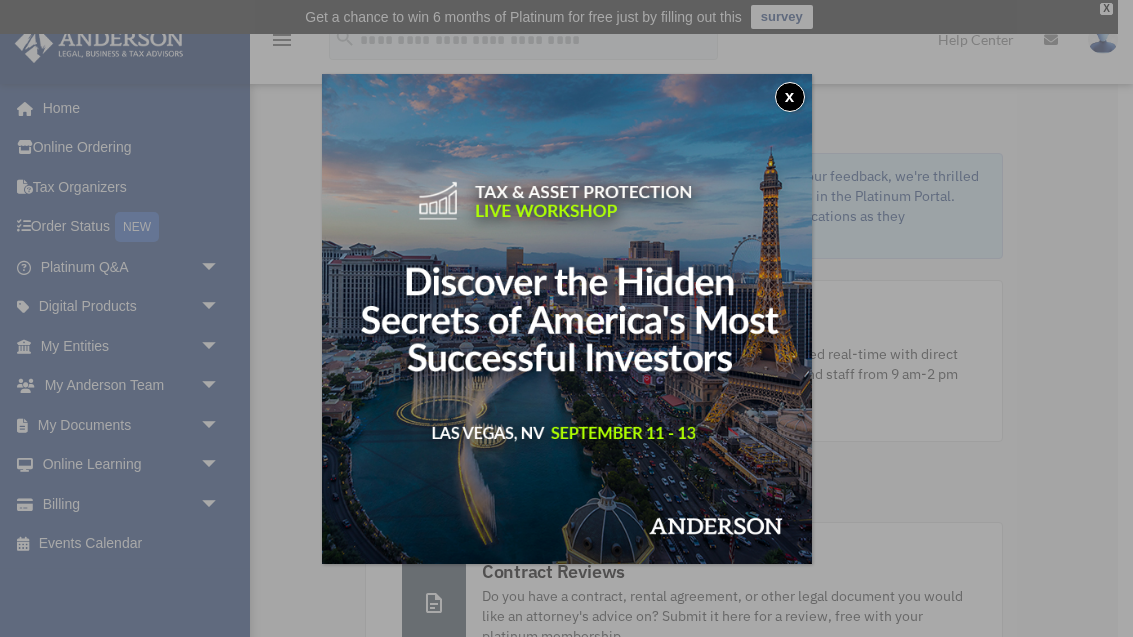 click on "x" at bounding box center [790, 97] 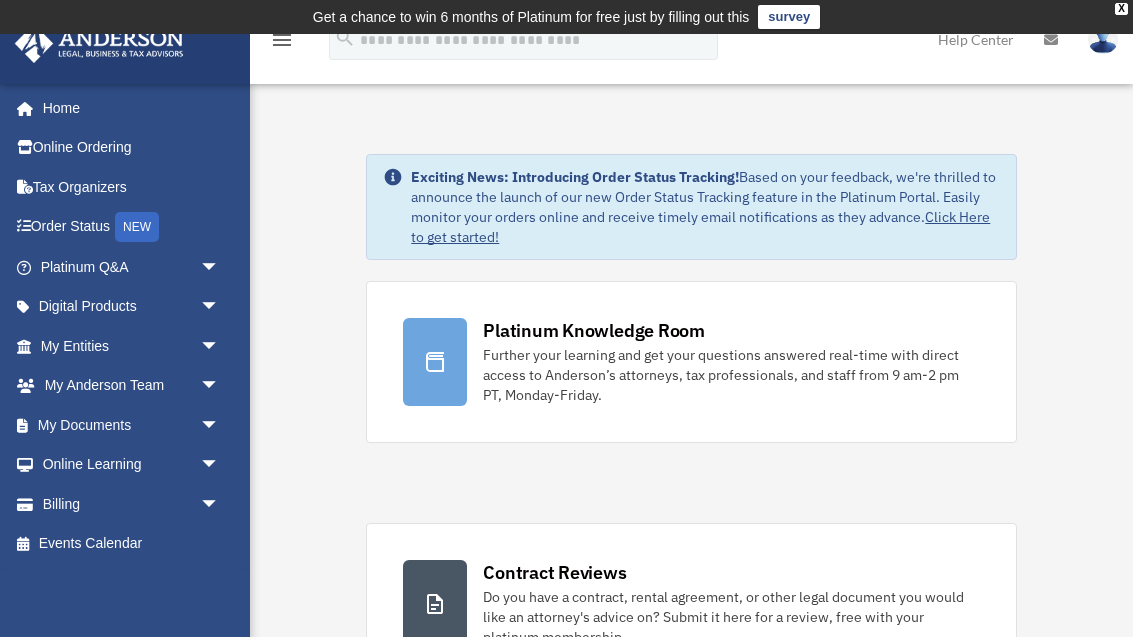 click on "arrow_drop_down" at bounding box center (220, 386) 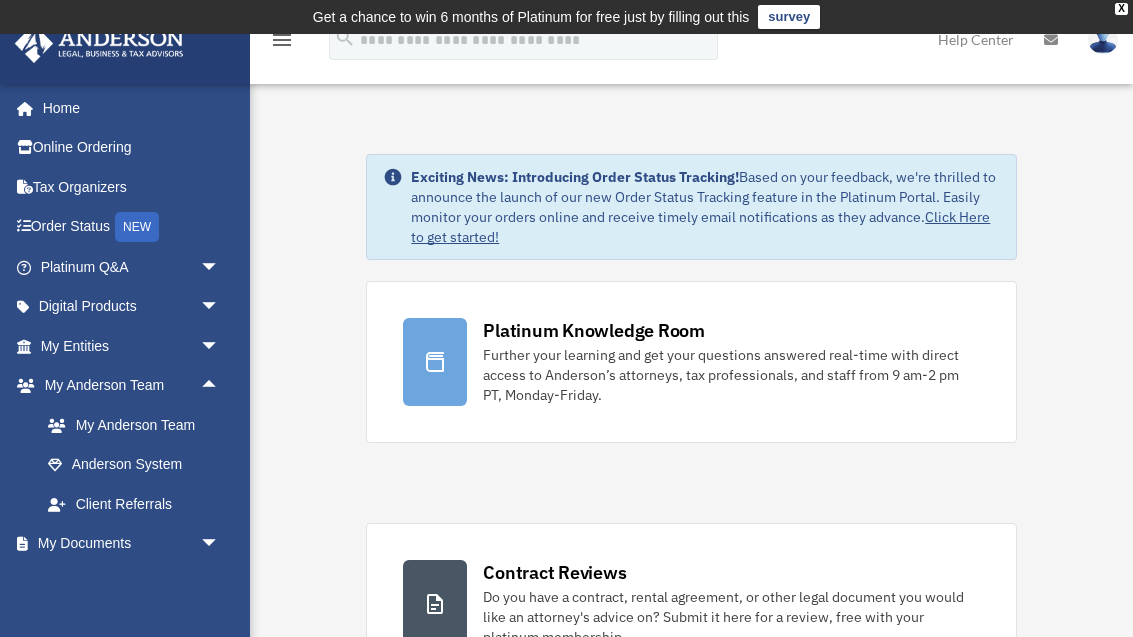 click on "My Anderson Team" at bounding box center [139, 425] 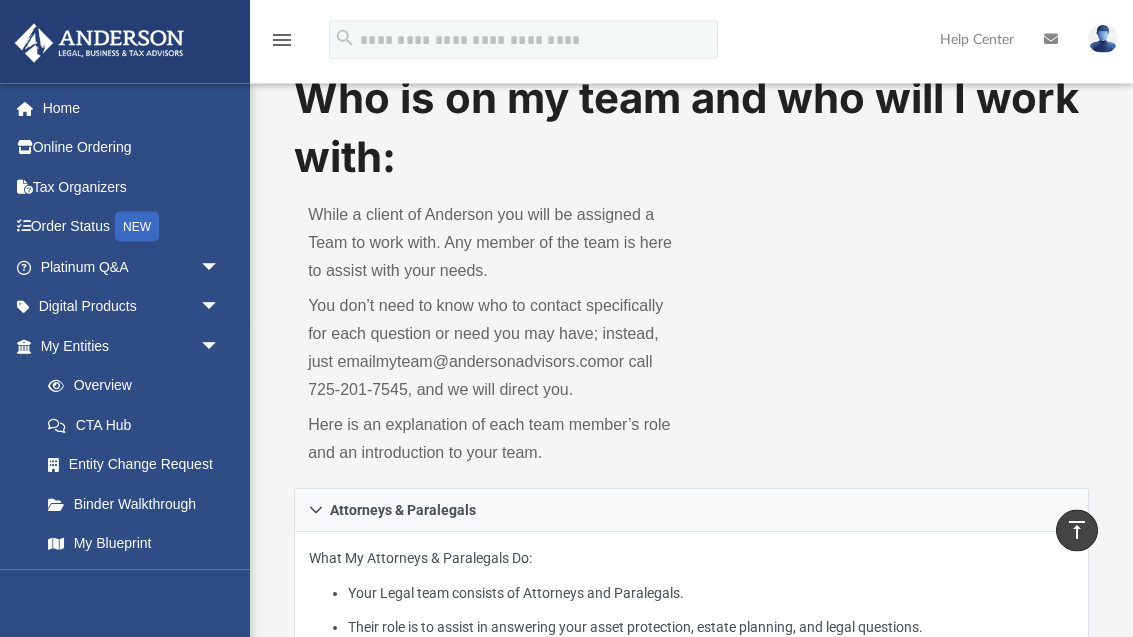 scroll, scrollTop: 0, scrollLeft: 0, axis: both 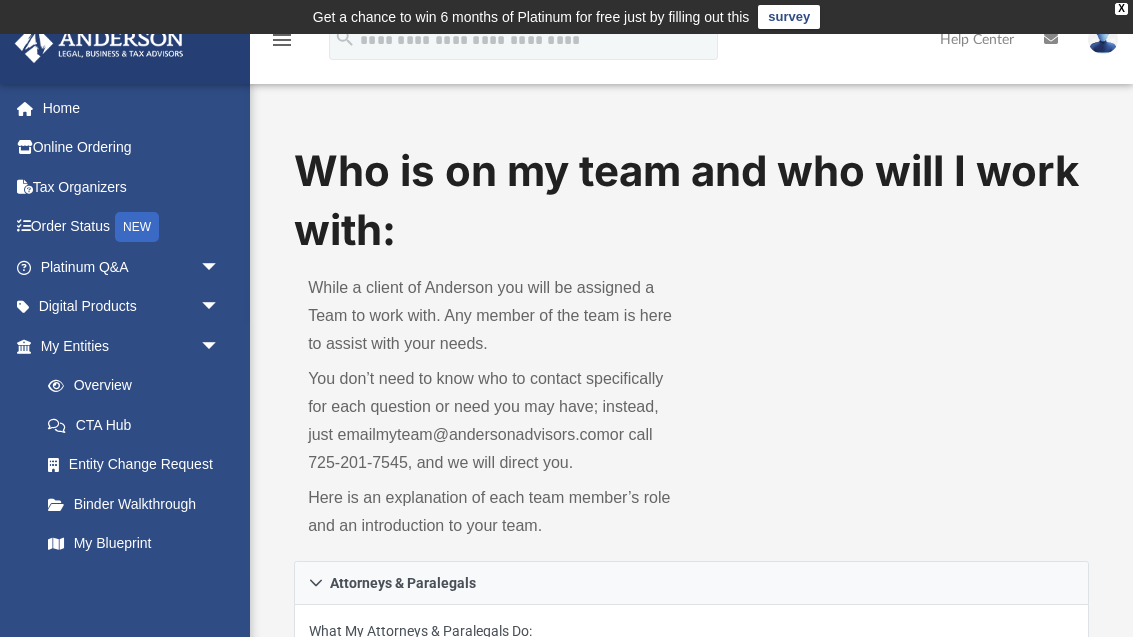 click on "Tax Organizers" at bounding box center (132, 187) 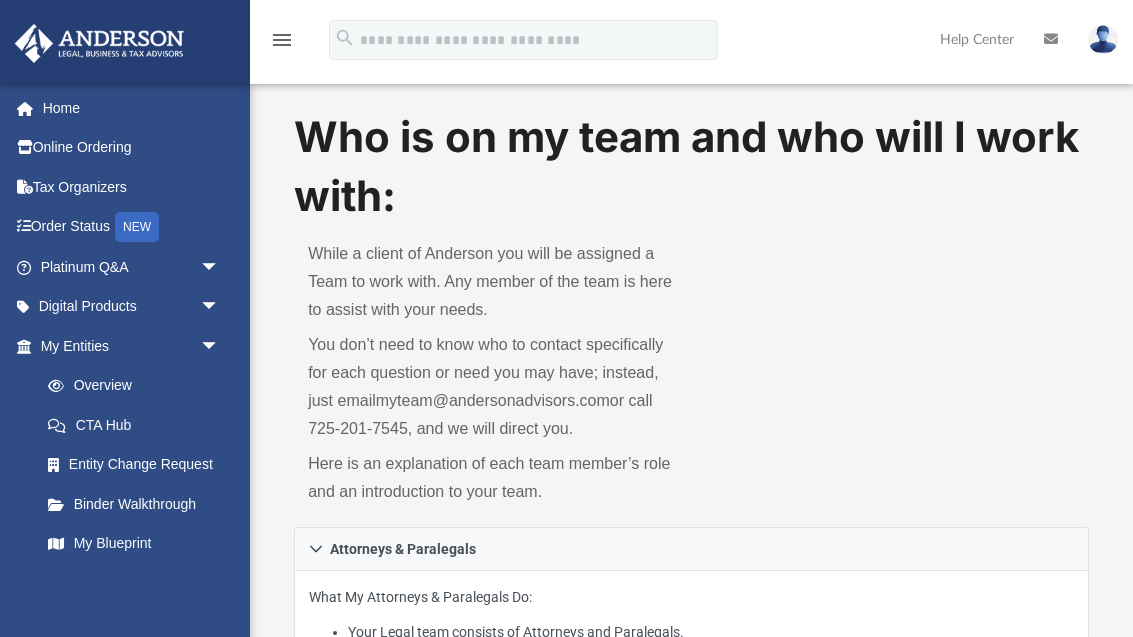 scroll, scrollTop: 0, scrollLeft: 0, axis: both 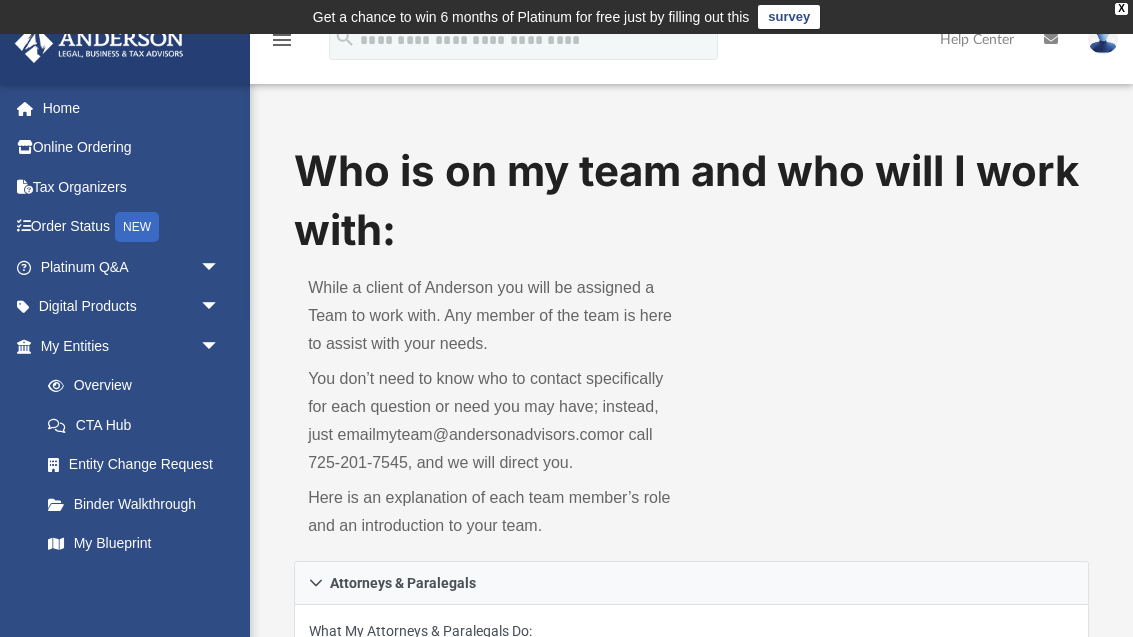 click on "arrow_drop_down" at bounding box center (220, 346) 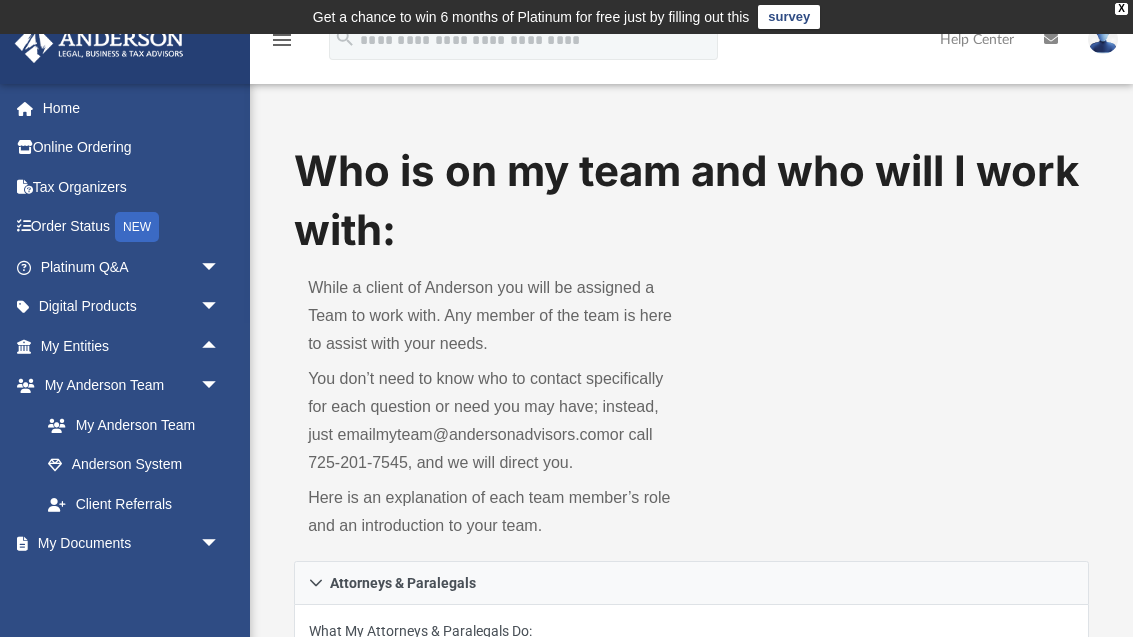 click on "My Anderson Team" at bounding box center [129, 425] 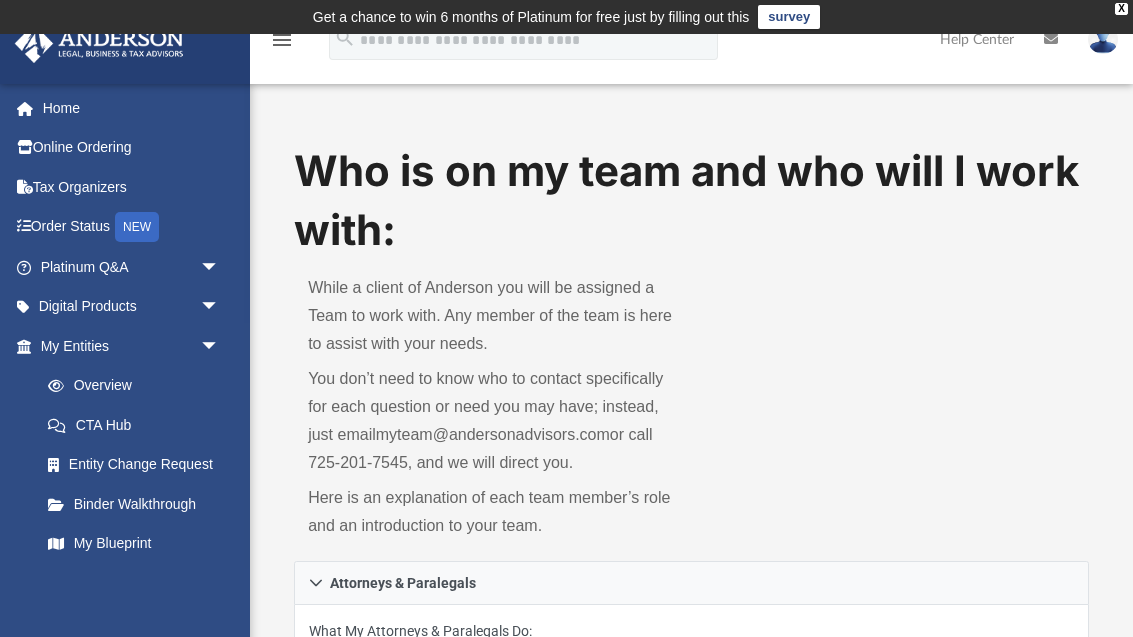 click on "Overview" at bounding box center [139, 386] 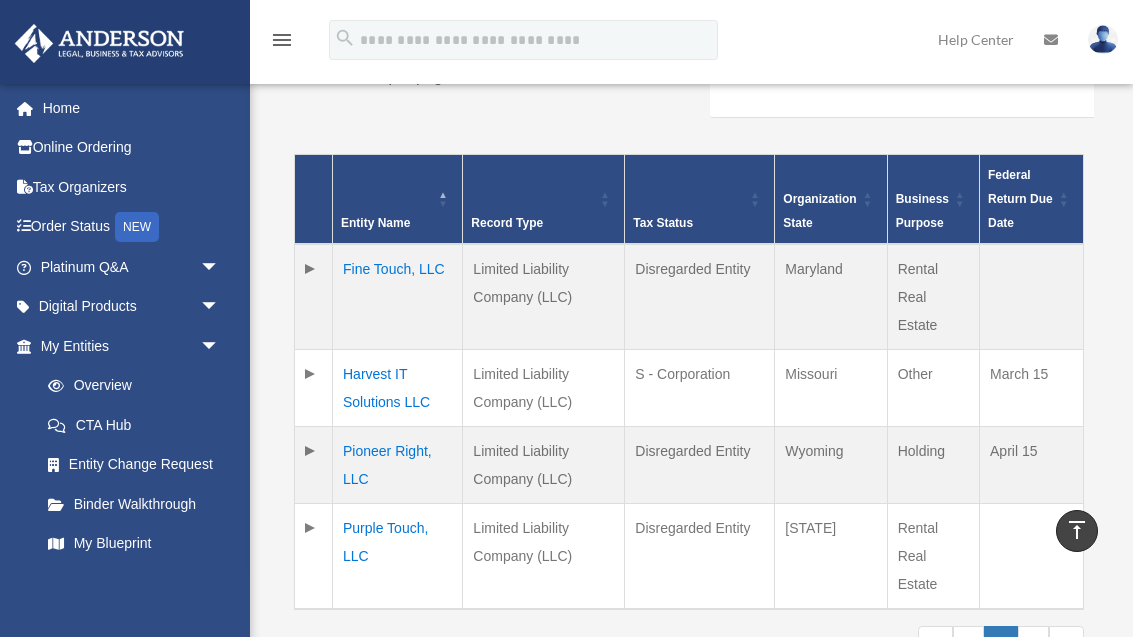 scroll, scrollTop: 0, scrollLeft: 0, axis: both 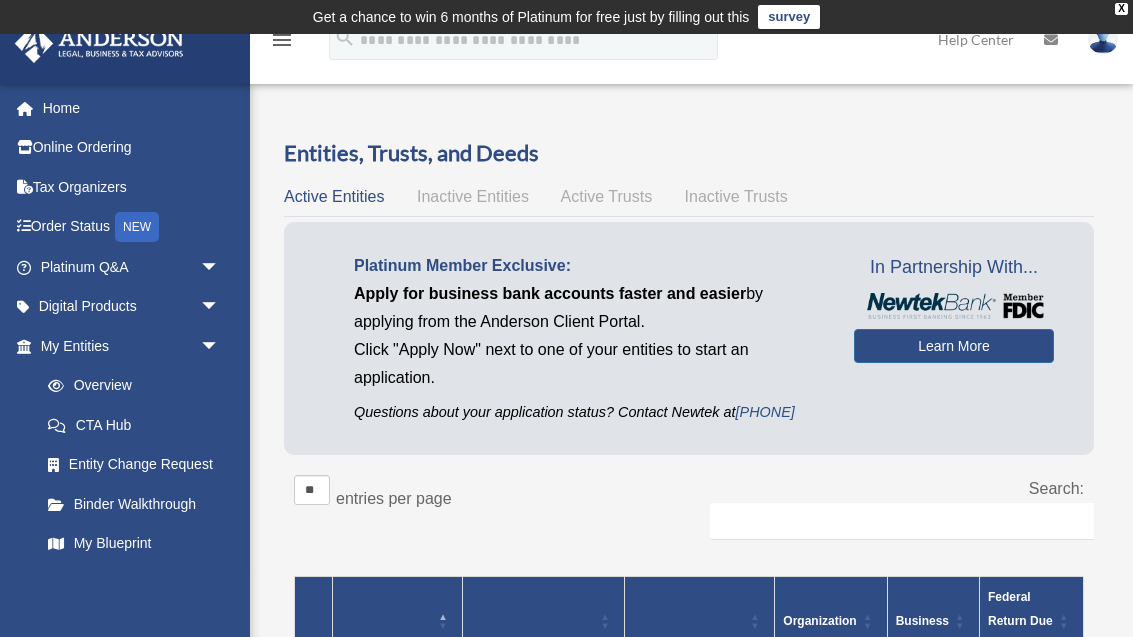 click on "Home" at bounding box center (132, 108) 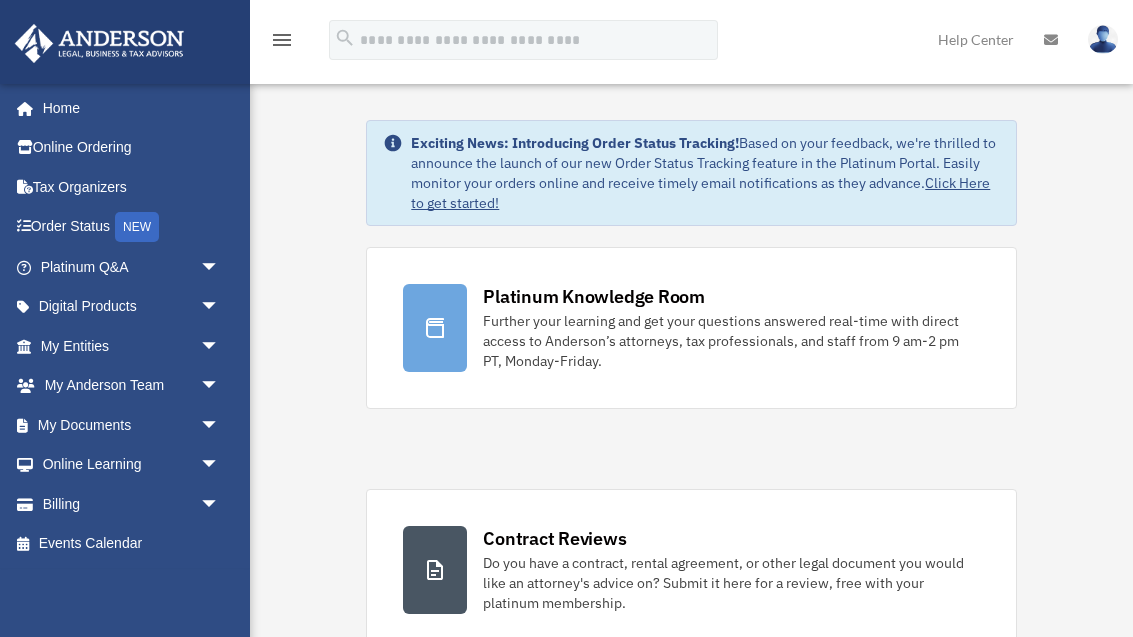 scroll, scrollTop: 0, scrollLeft: 0, axis: both 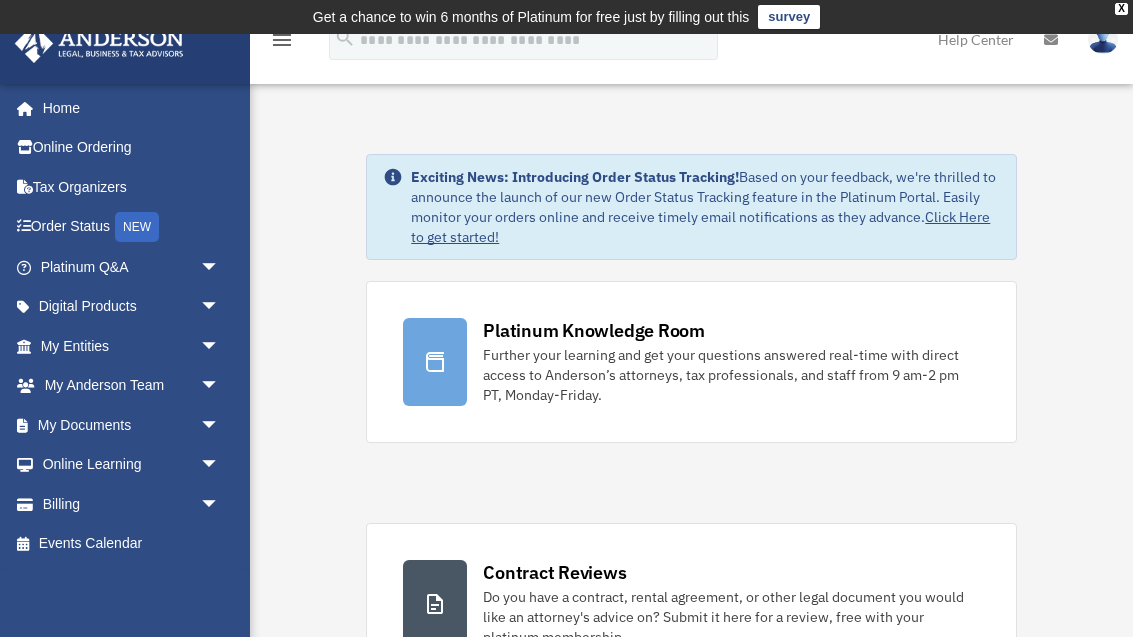 click on "arrow_drop_down" at bounding box center [220, 504] 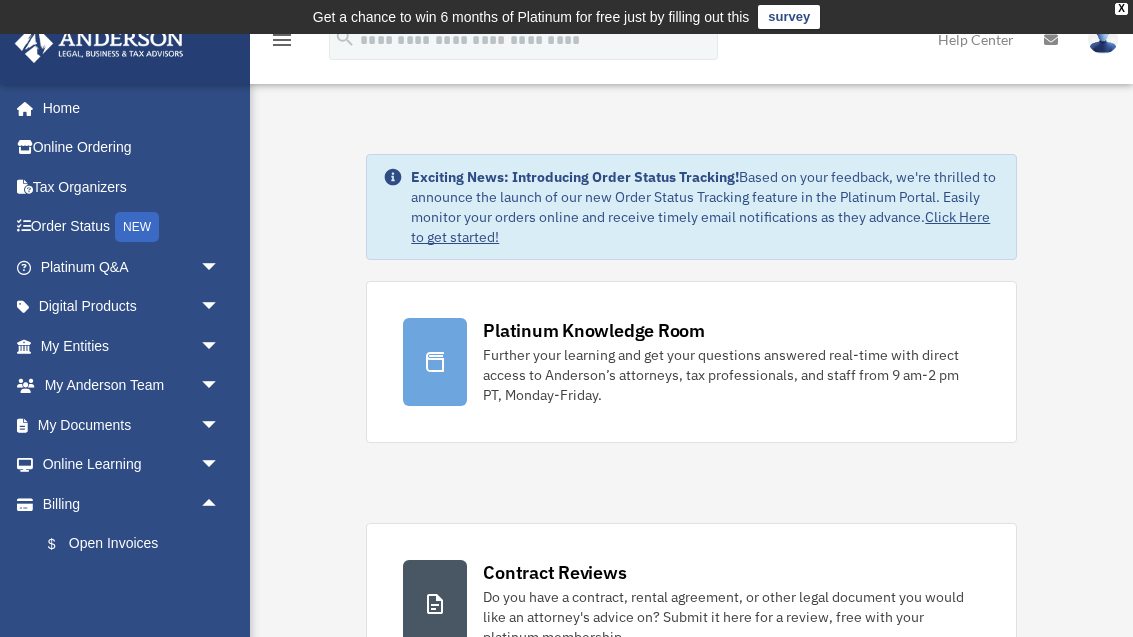 click on "$ Open Invoices" at bounding box center (139, 544) 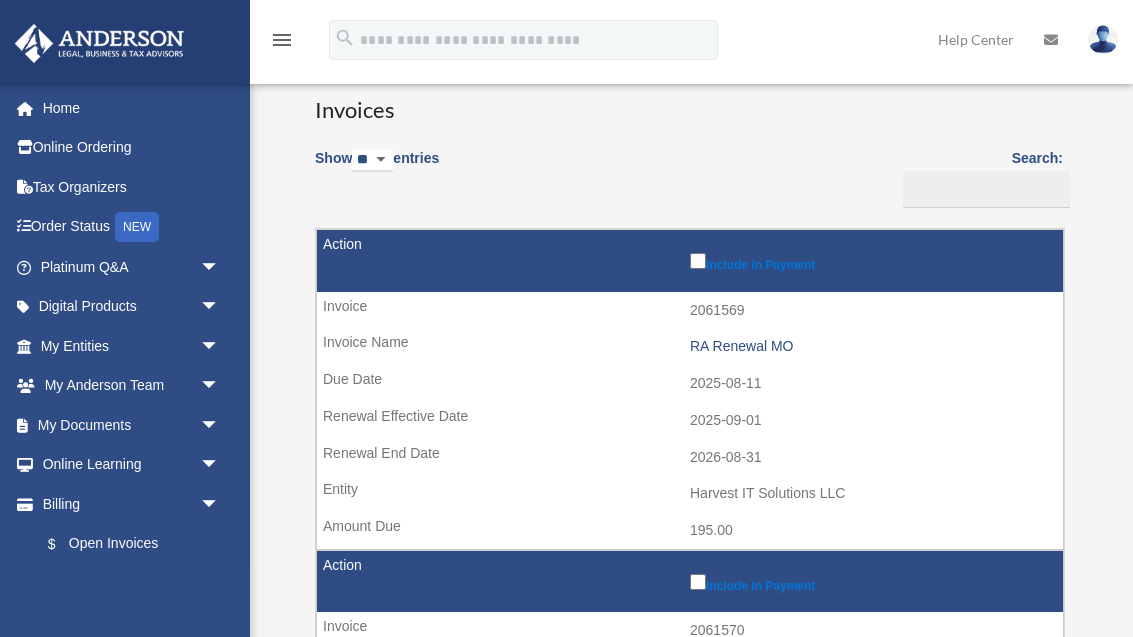 scroll, scrollTop: 149, scrollLeft: 0, axis: vertical 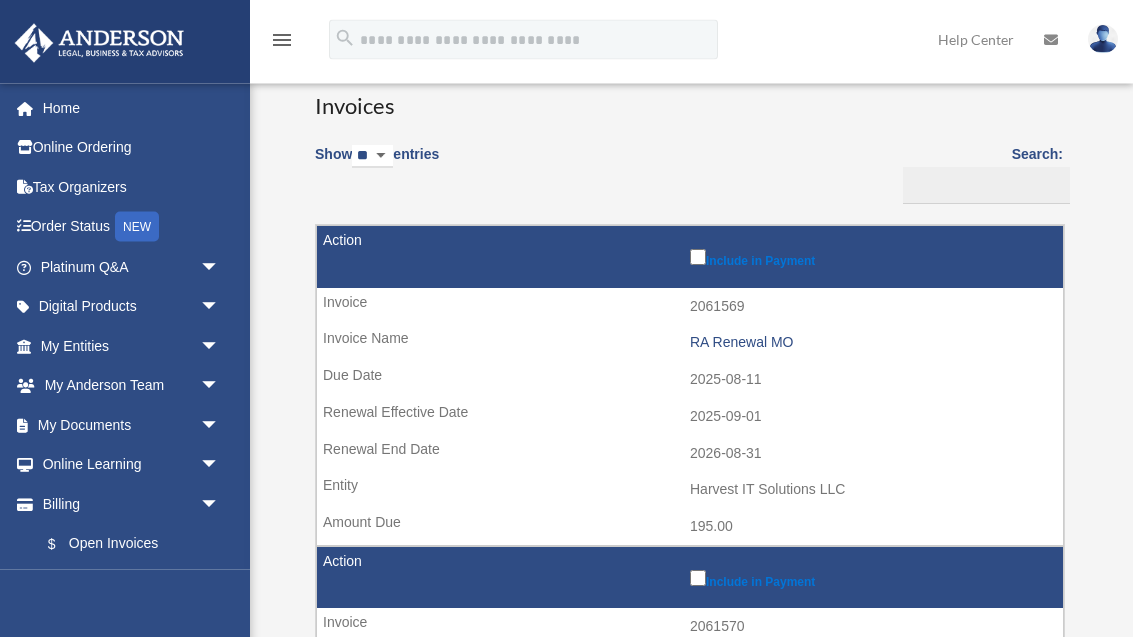 click on "Include in Payment" at bounding box center [871, 578] 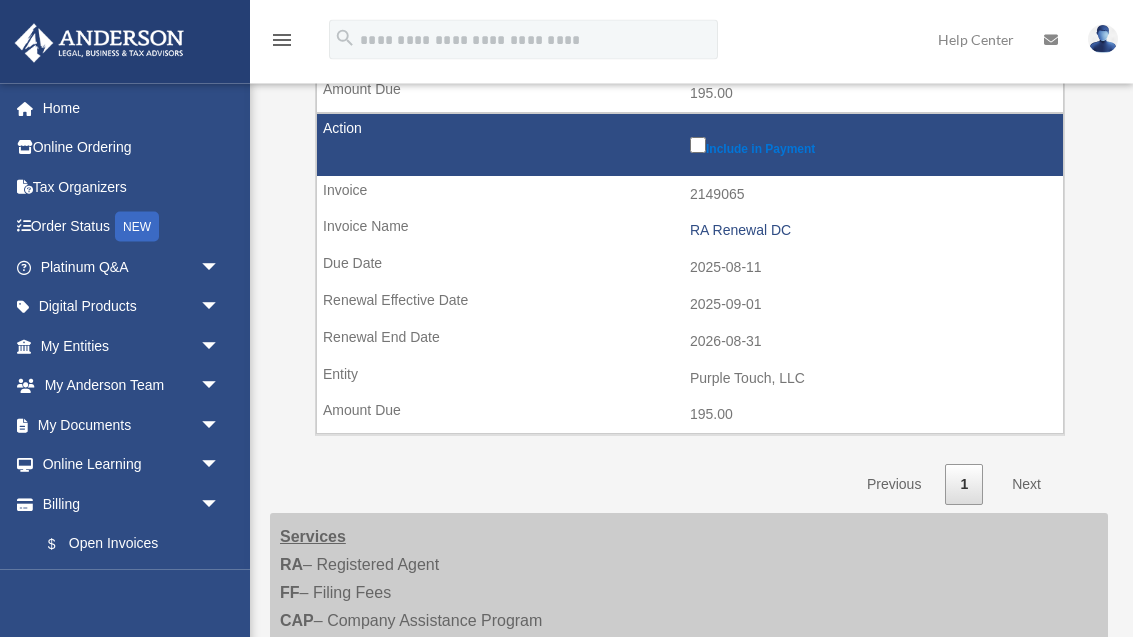 scroll, scrollTop: 1208, scrollLeft: 0, axis: vertical 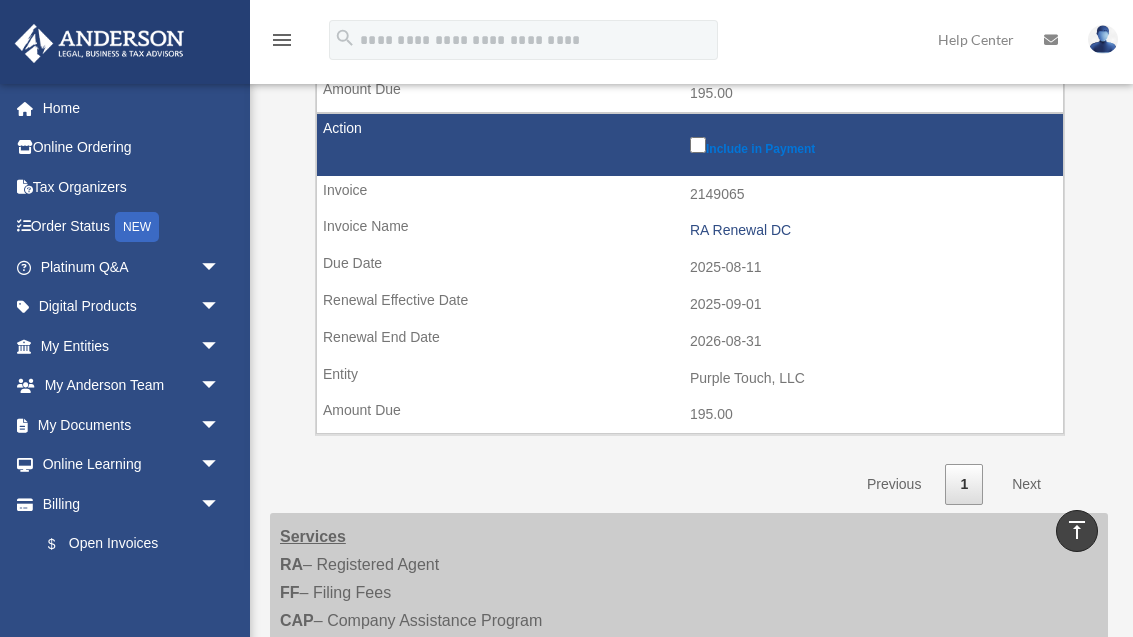 click on "Next" at bounding box center (1026, 484) 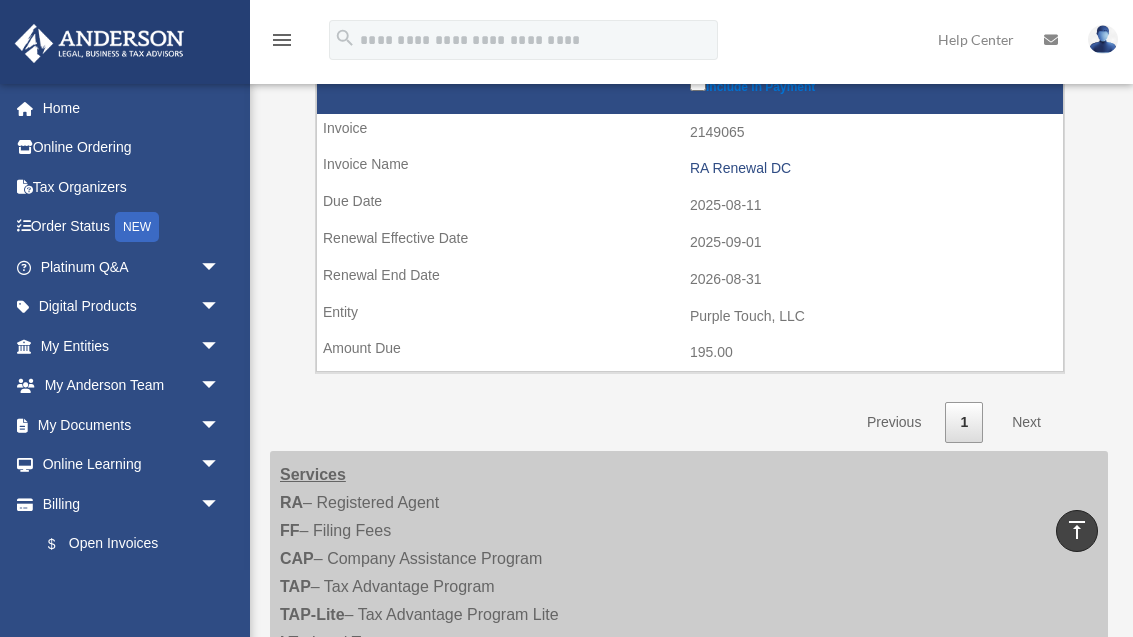 scroll, scrollTop: 1267, scrollLeft: 0, axis: vertical 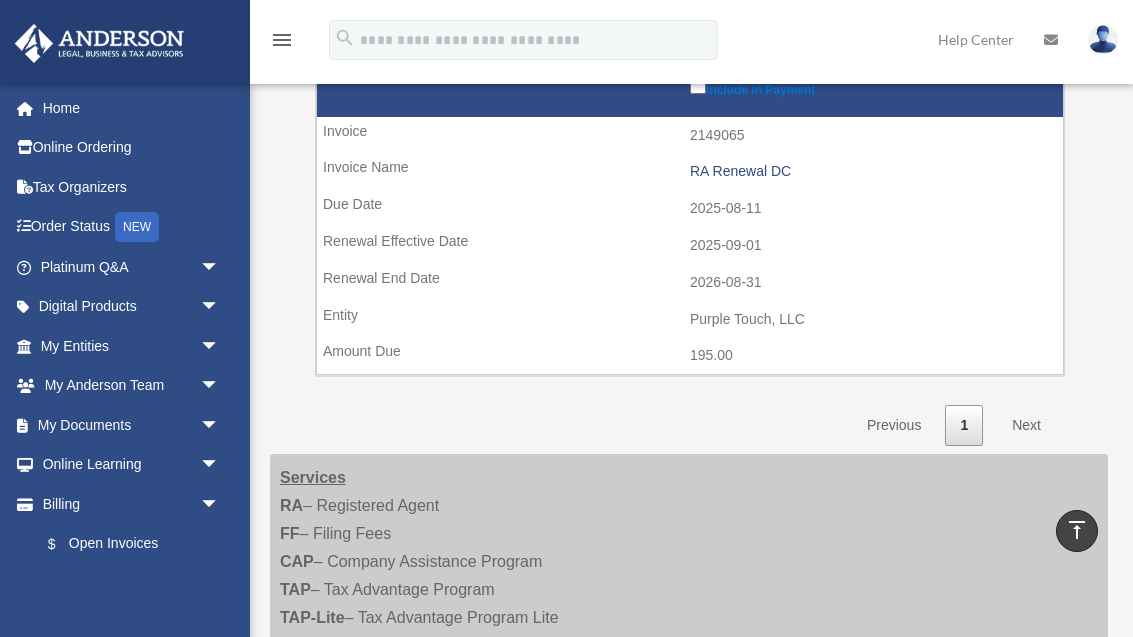 click on "Next" at bounding box center (1026, 425) 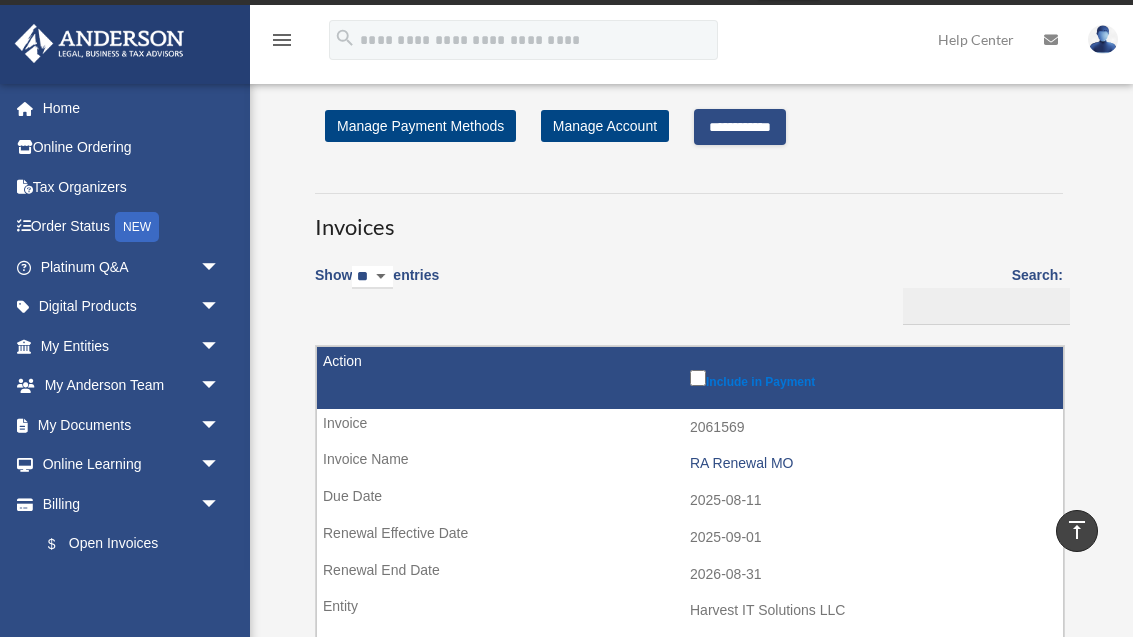 scroll, scrollTop: 0, scrollLeft: 0, axis: both 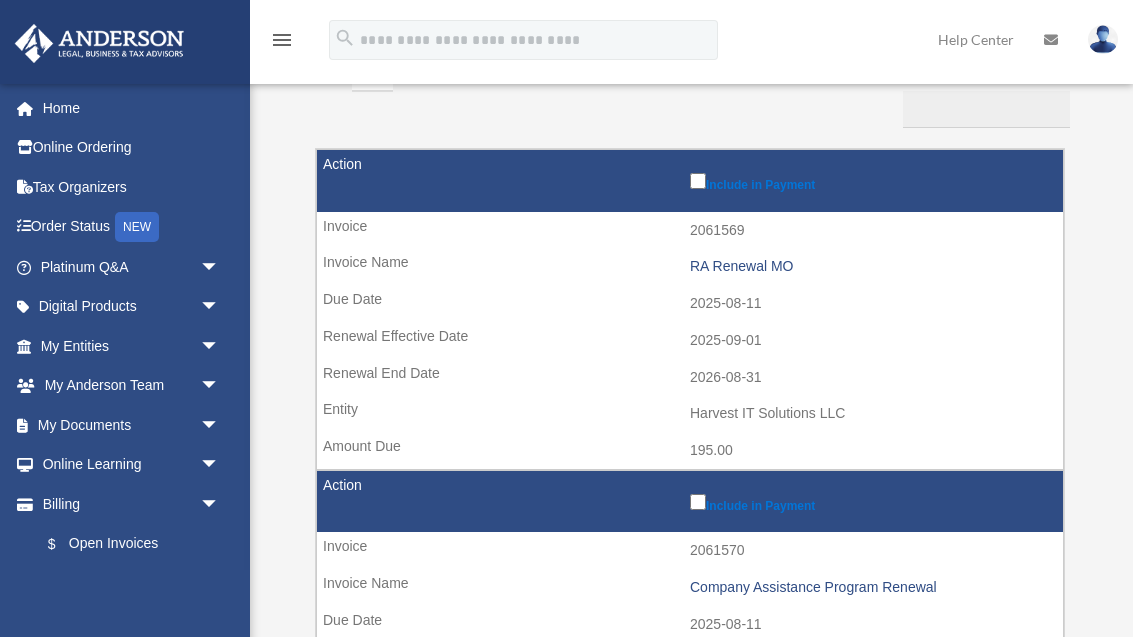 click on "Include in Payment" at bounding box center (871, 501) 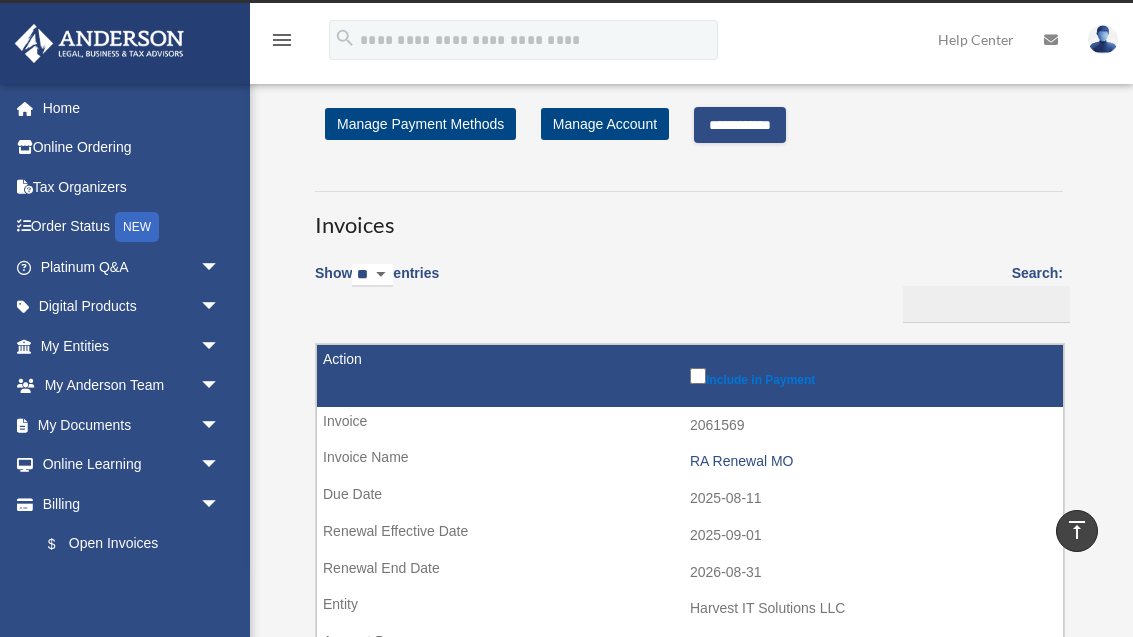 scroll, scrollTop: 0, scrollLeft: 0, axis: both 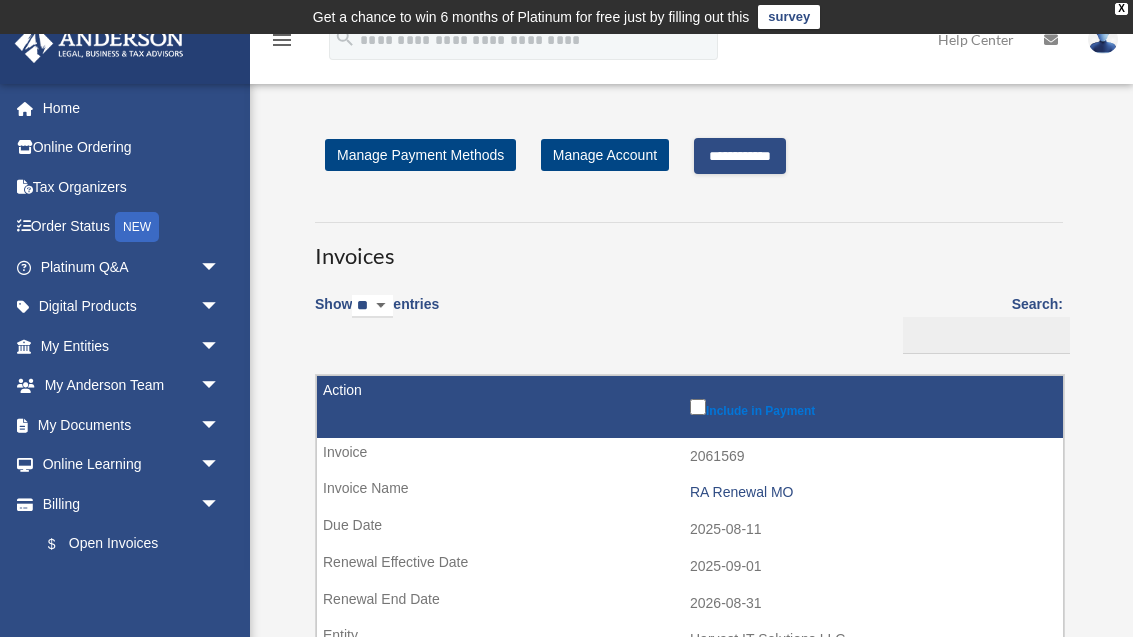 click on "**********" at bounding box center (740, 156) 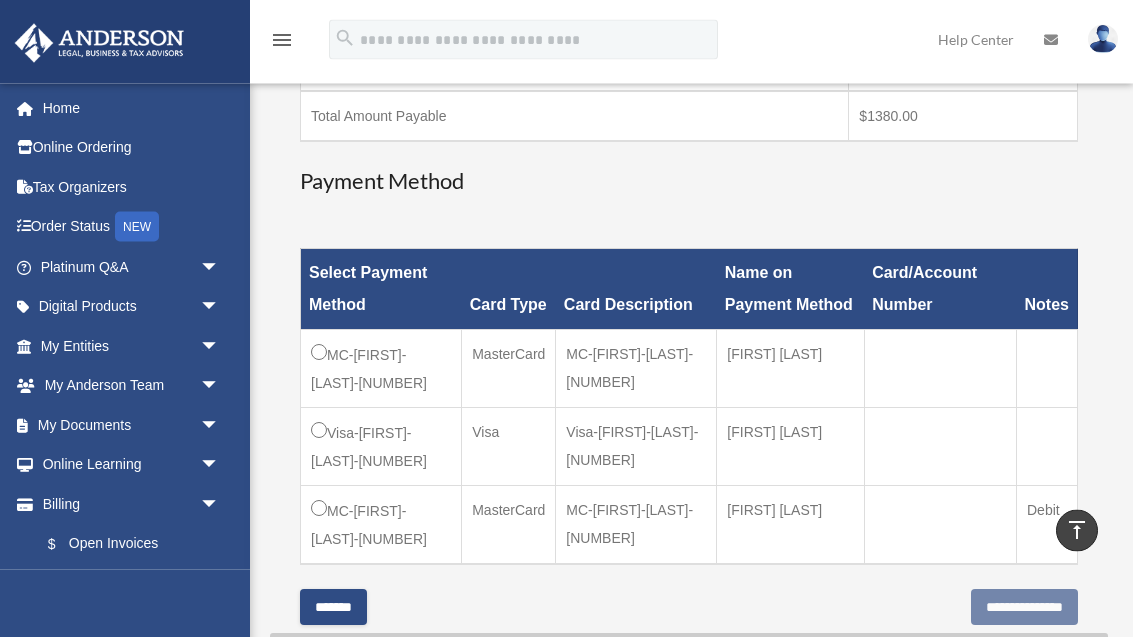 scroll, scrollTop: 589, scrollLeft: 0, axis: vertical 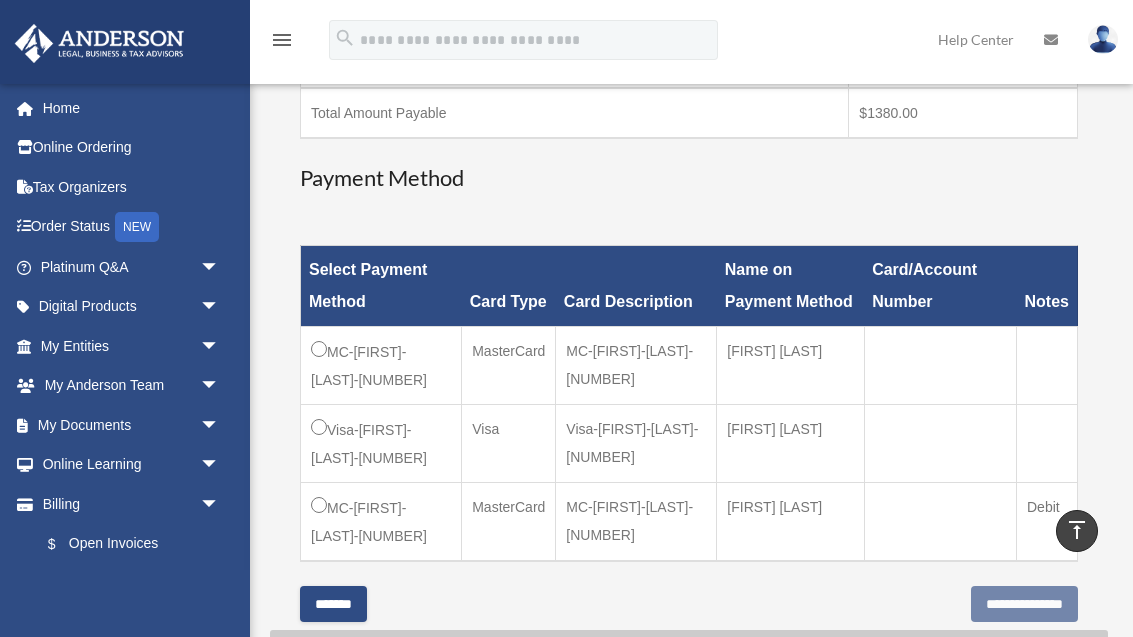 click on "MC-[FIRST]-[LAST]-[NUMBER]" at bounding box center (381, 522) 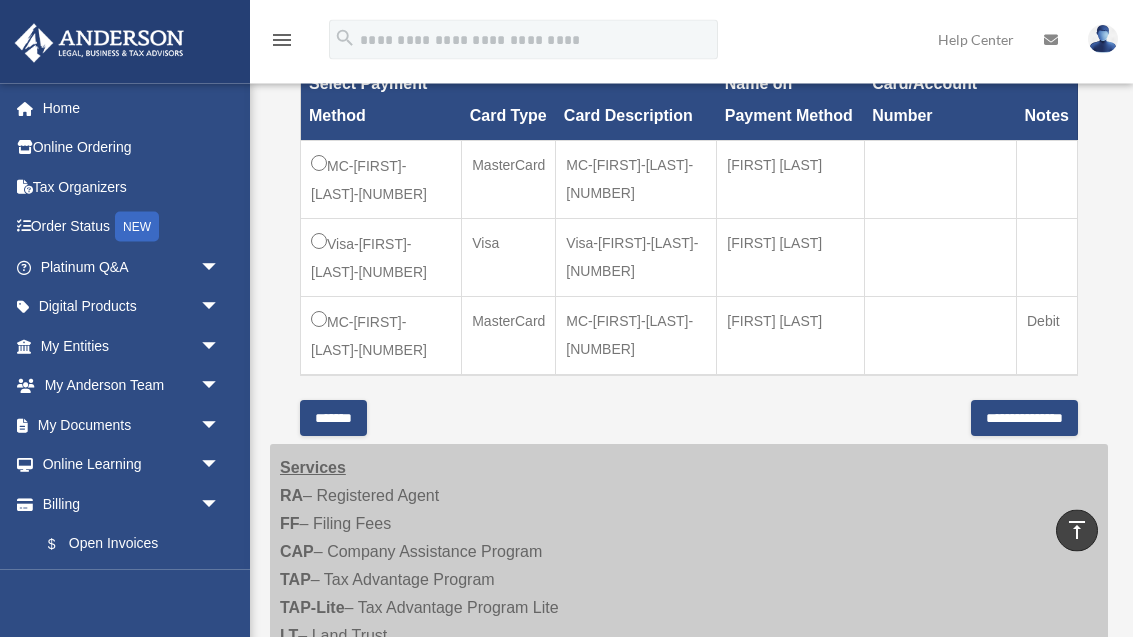 scroll, scrollTop: 775, scrollLeft: 0, axis: vertical 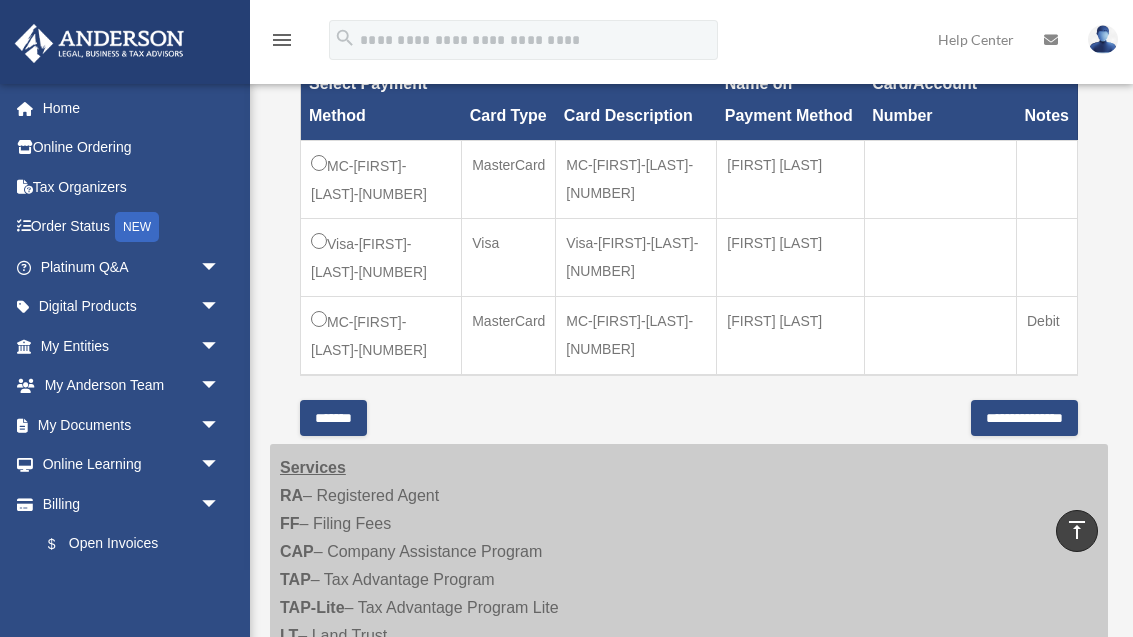click on "**********" at bounding box center (1024, 418) 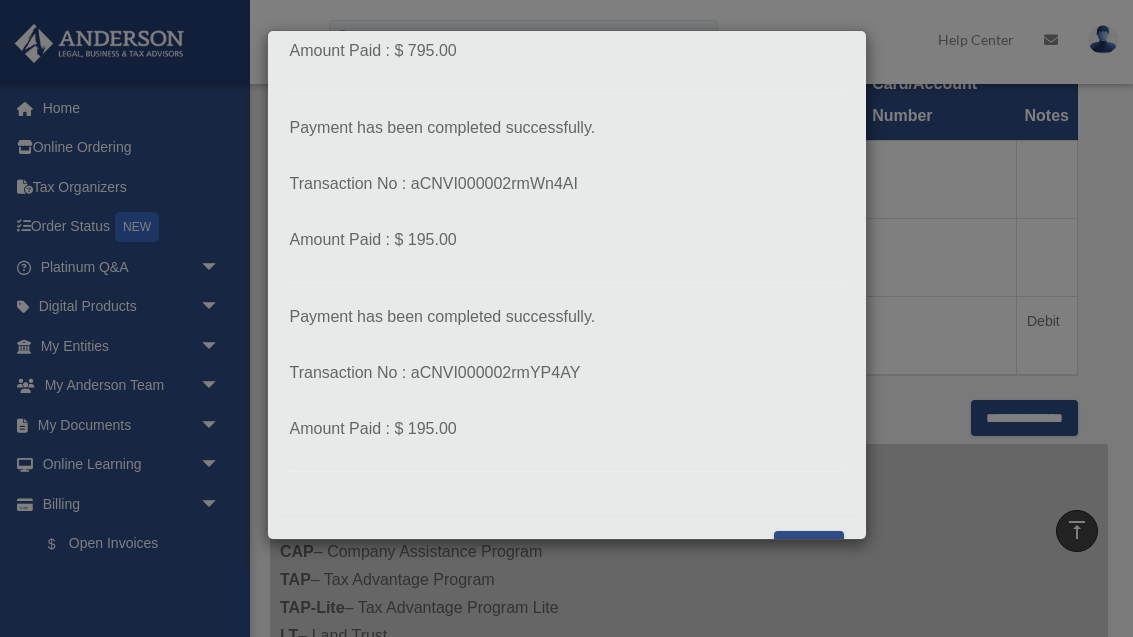 scroll, scrollTop: 372, scrollLeft: 0, axis: vertical 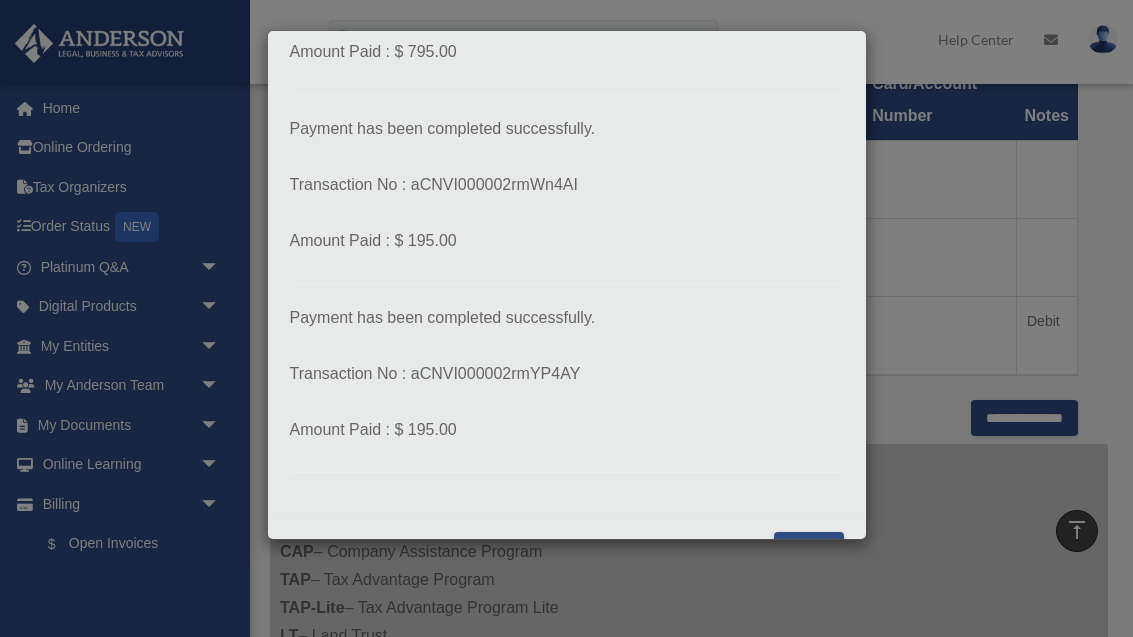 click on "Close" at bounding box center (808, 550) 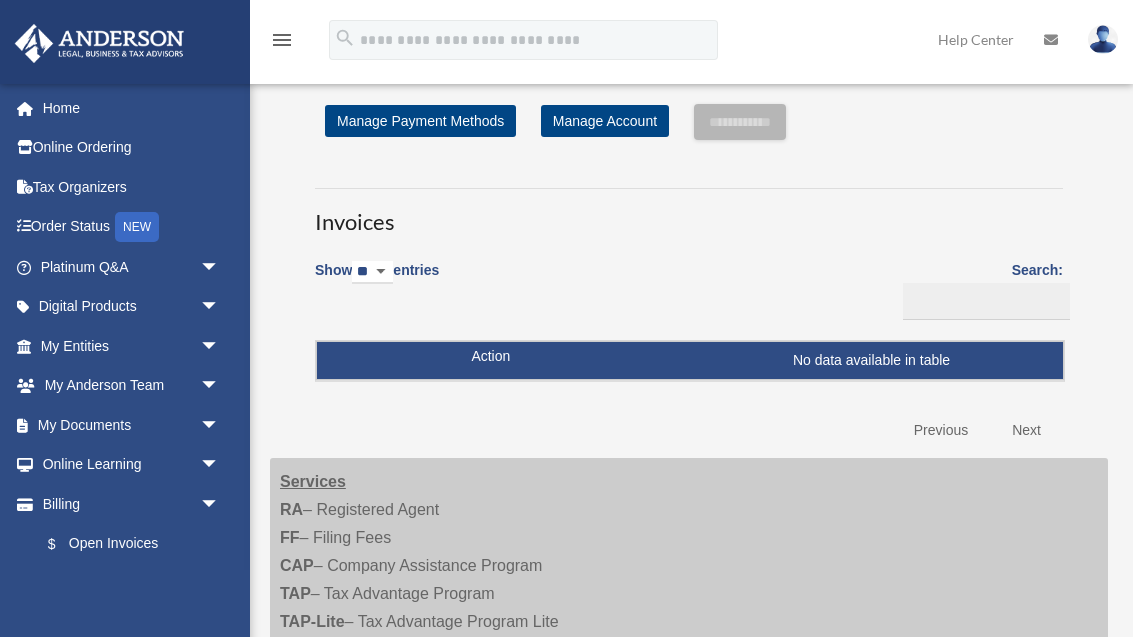 scroll, scrollTop: 0, scrollLeft: 0, axis: both 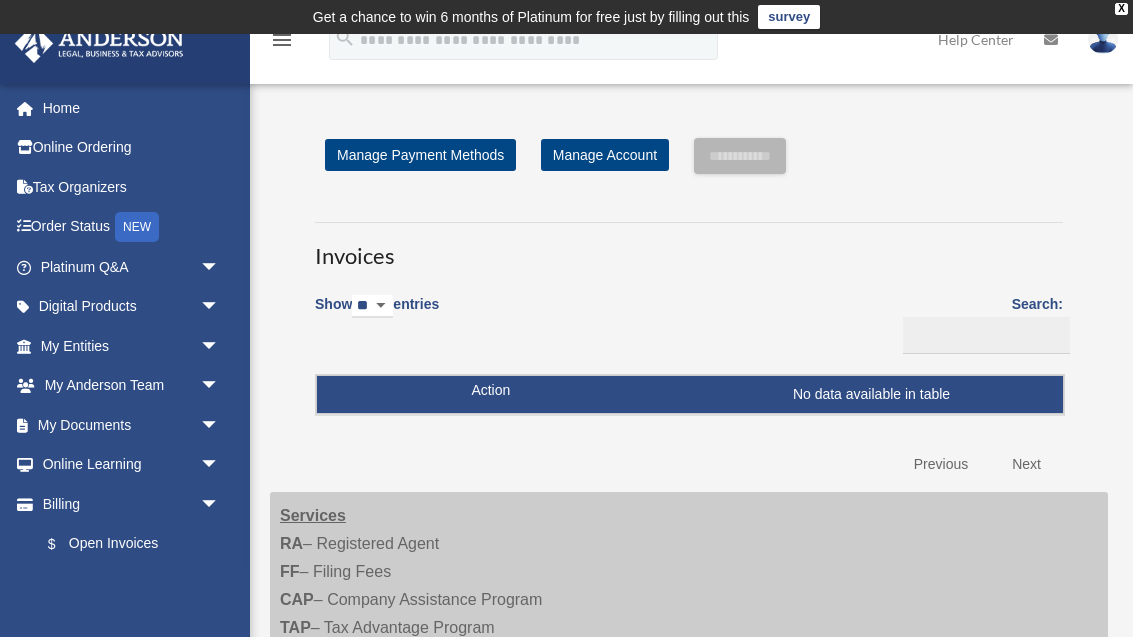 click on "Manage Payment Methods" at bounding box center [420, 155] 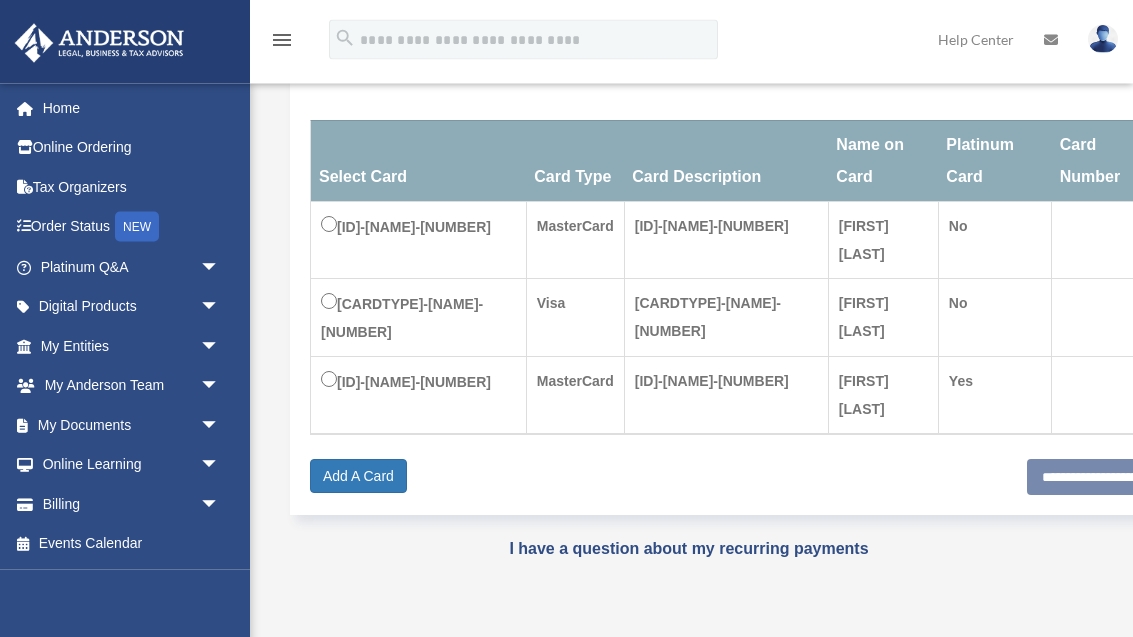 scroll, scrollTop: 327, scrollLeft: 0, axis: vertical 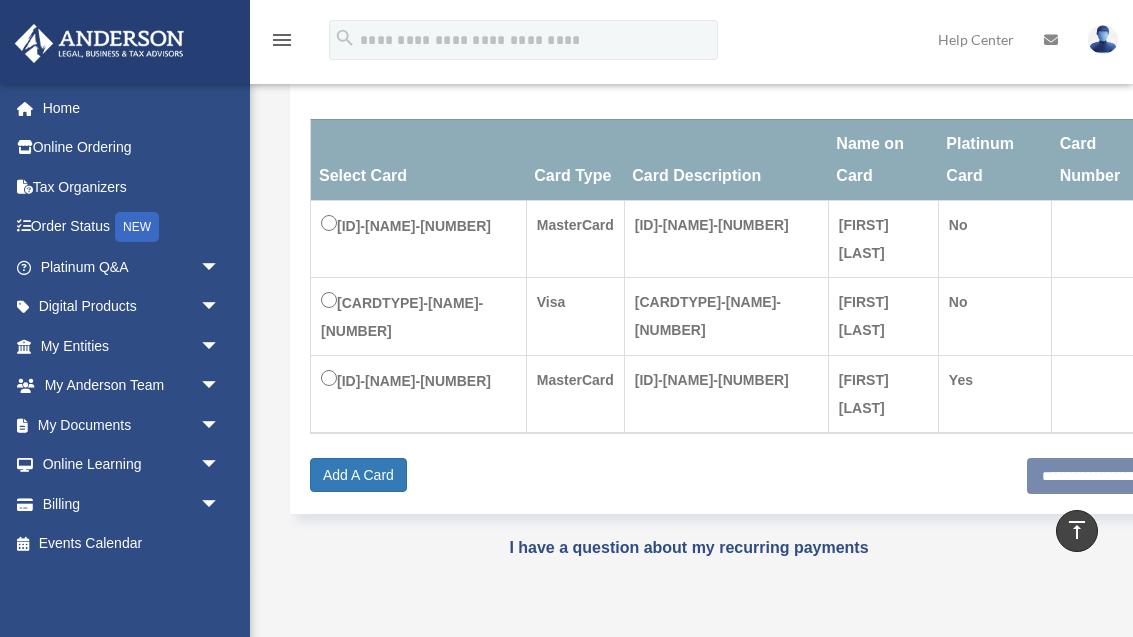 click on "Billing arrow_drop_down" at bounding box center [132, 504] 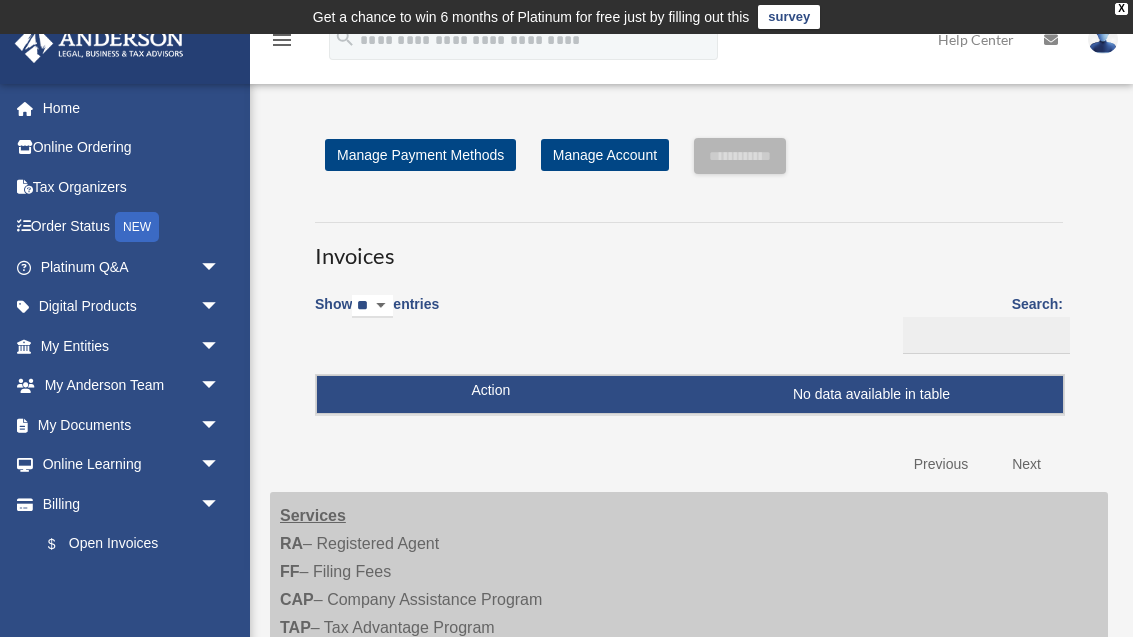 scroll, scrollTop: 47, scrollLeft: 0, axis: vertical 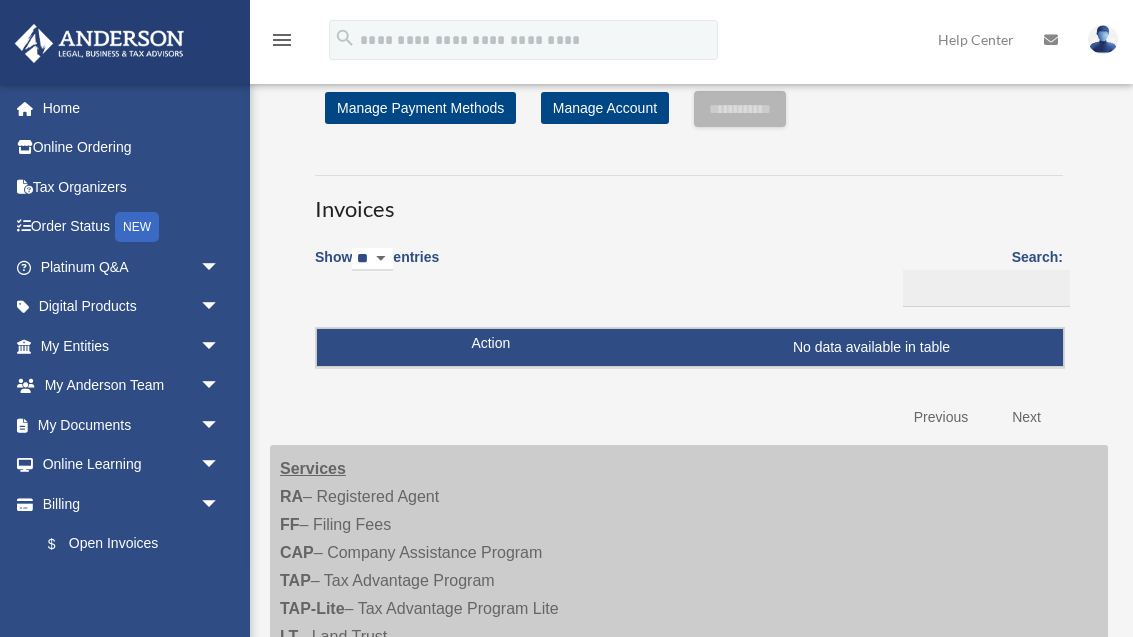 click on "$ Open Invoices" at bounding box center [129, 544] 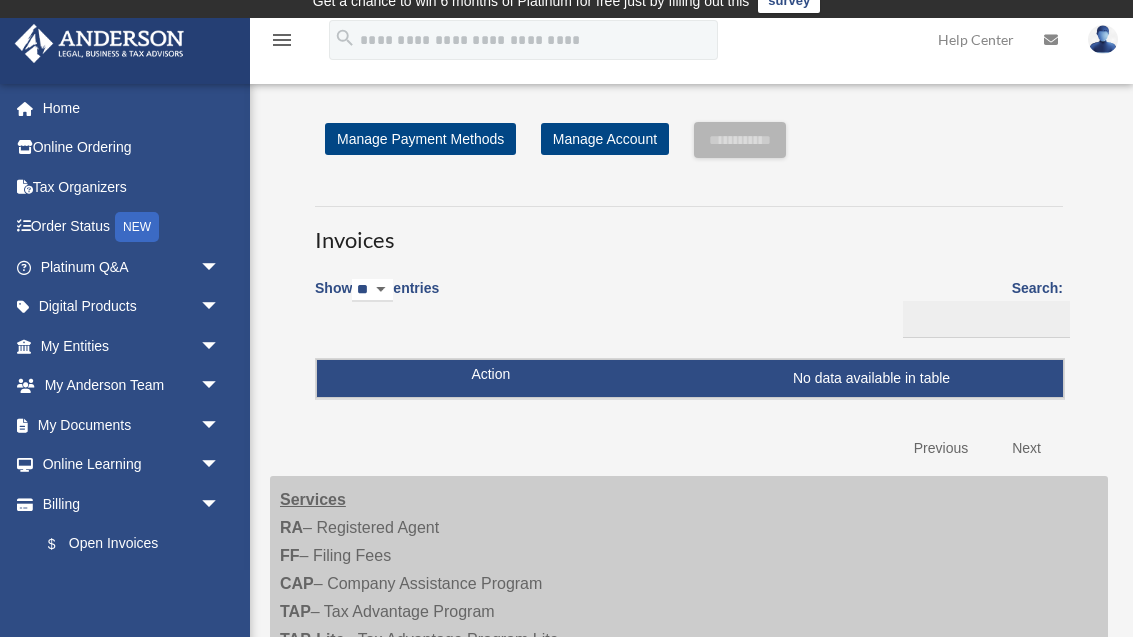 scroll, scrollTop: 0, scrollLeft: 0, axis: both 